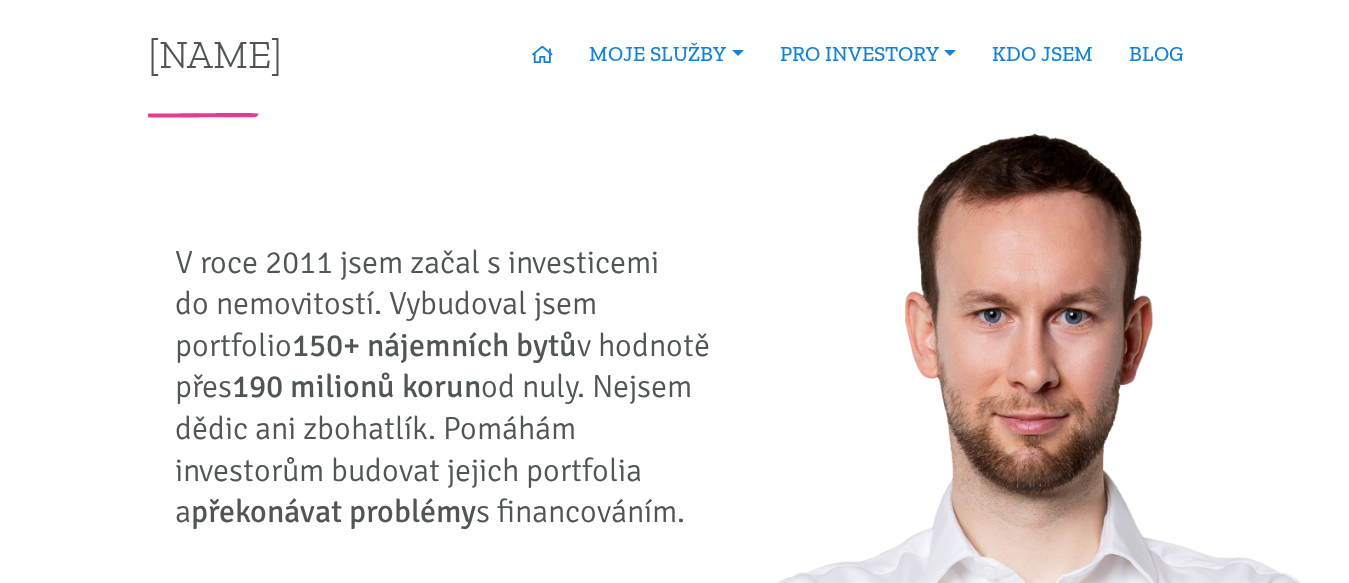 scroll, scrollTop: 0, scrollLeft: 0, axis: both 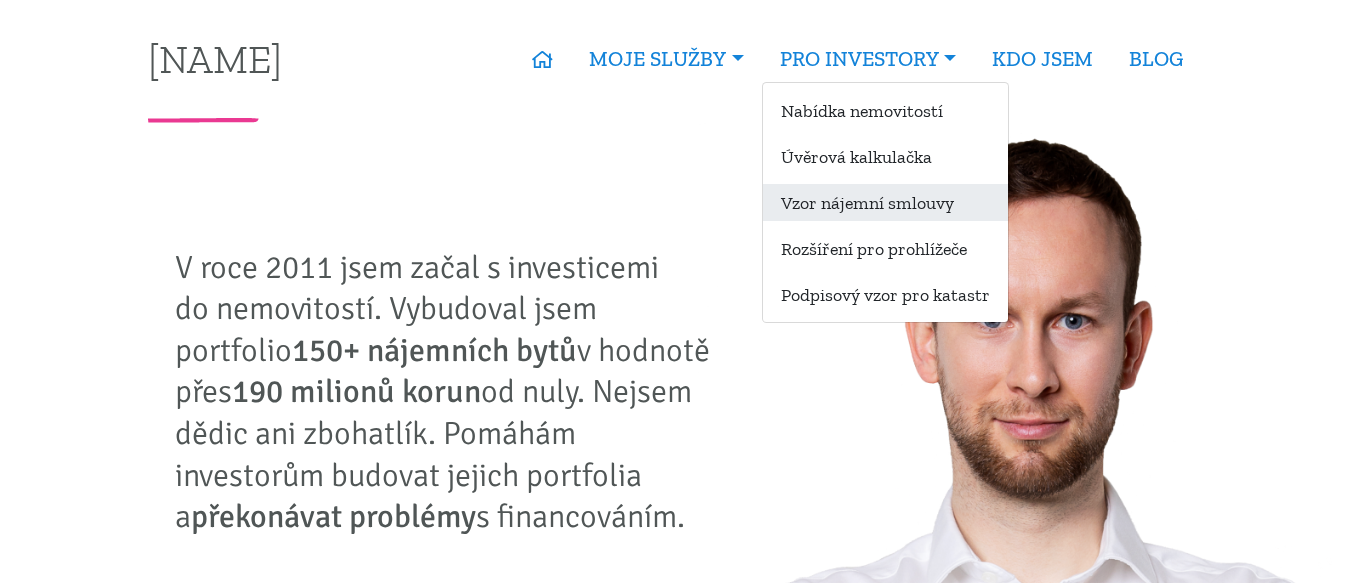 click on "Vzor nájemní smlouvy" at bounding box center [885, 202] 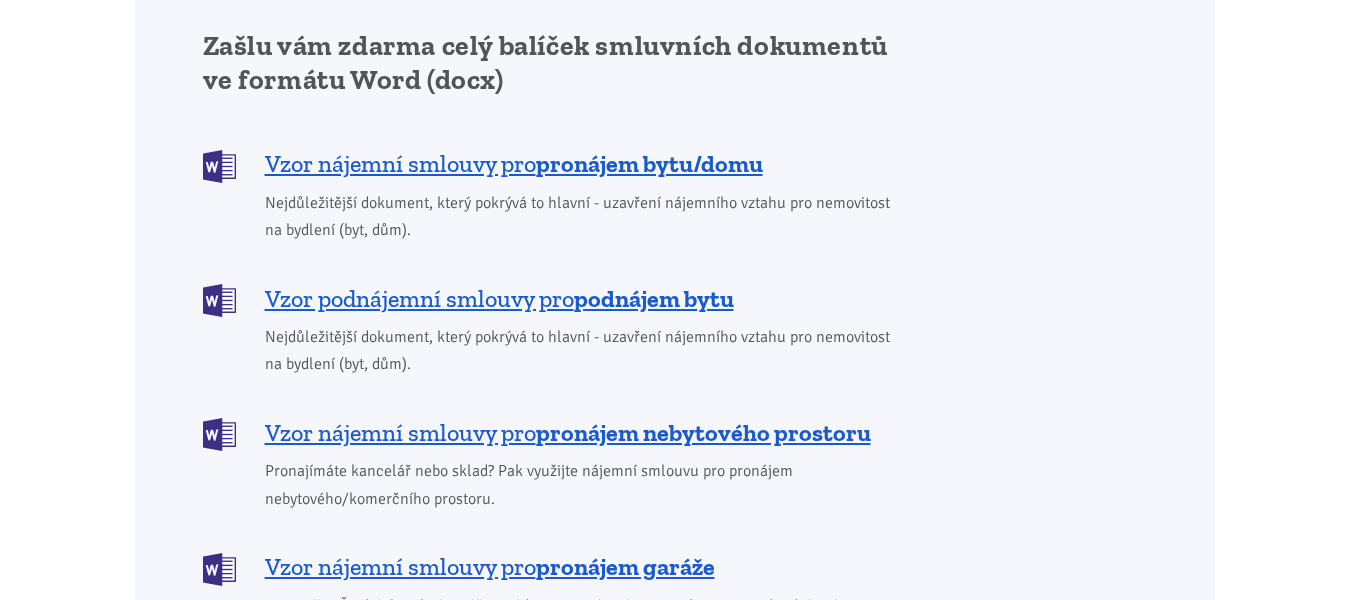 scroll, scrollTop: 1700, scrollLeft: 0, axis: vertical 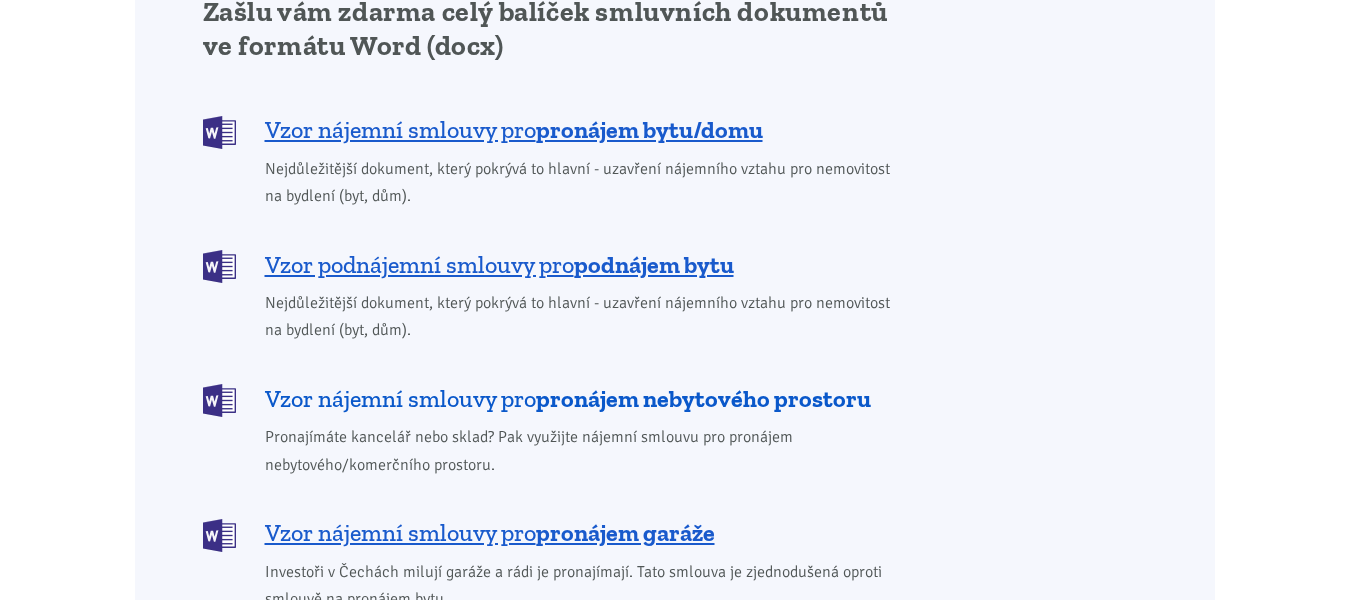 click on "pronájem nebytového prostoru" at bounding box center [703, 398] 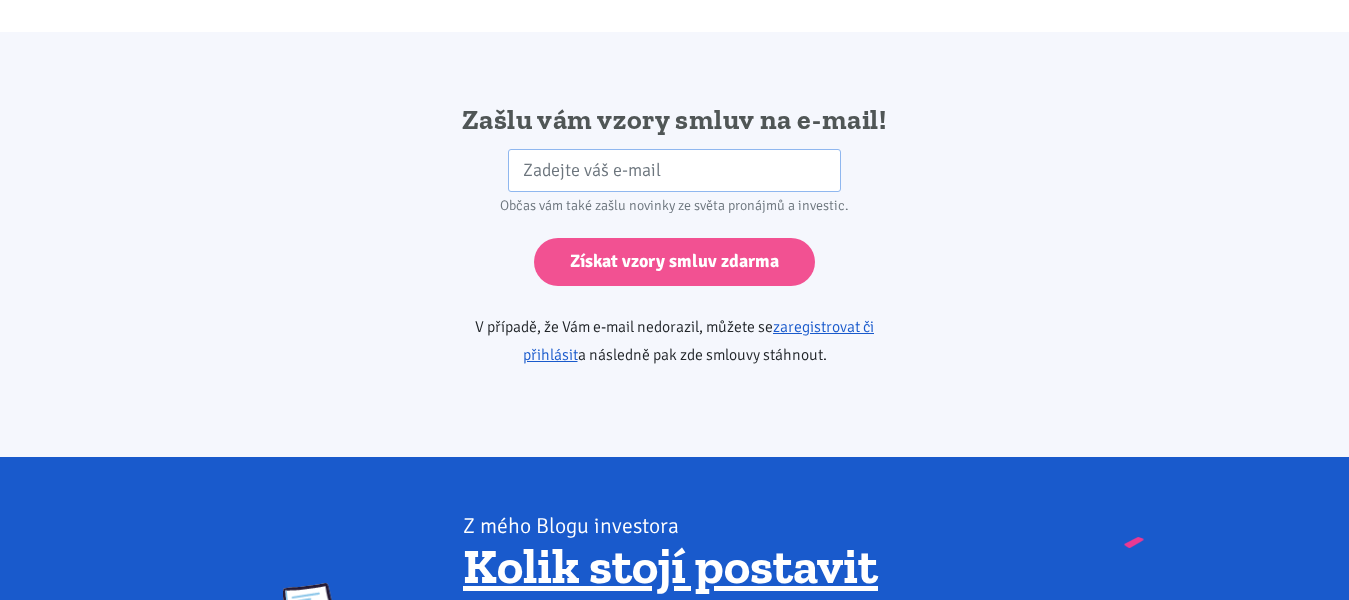 scroll, scrollTop: 3340, scrollLeft: 0, axis: vertical 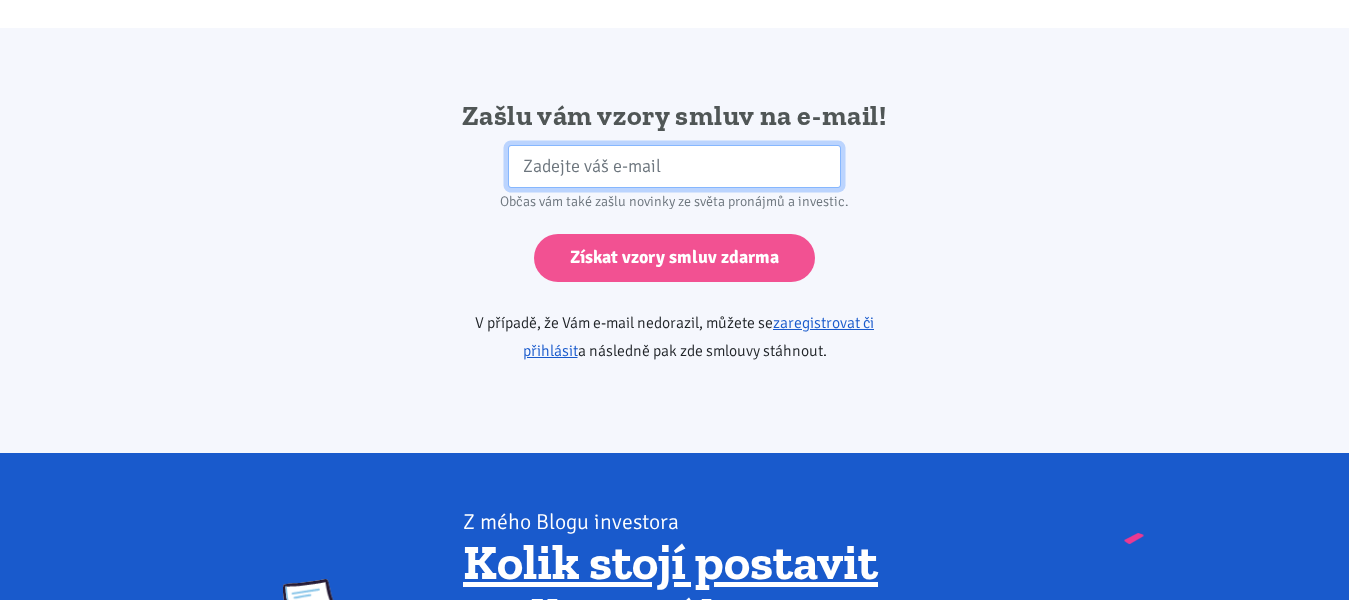 click at bounding box center [674, 166] 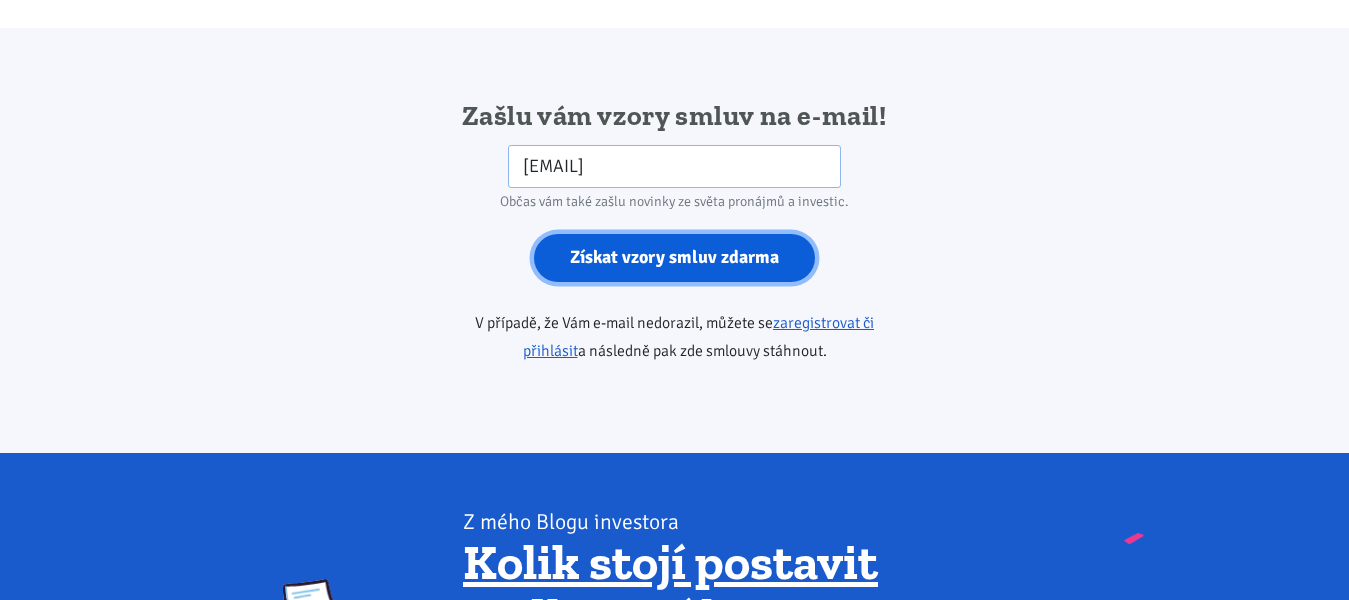 click on "Získat vzory smluv zdarma" at bounding box center [674, 258] 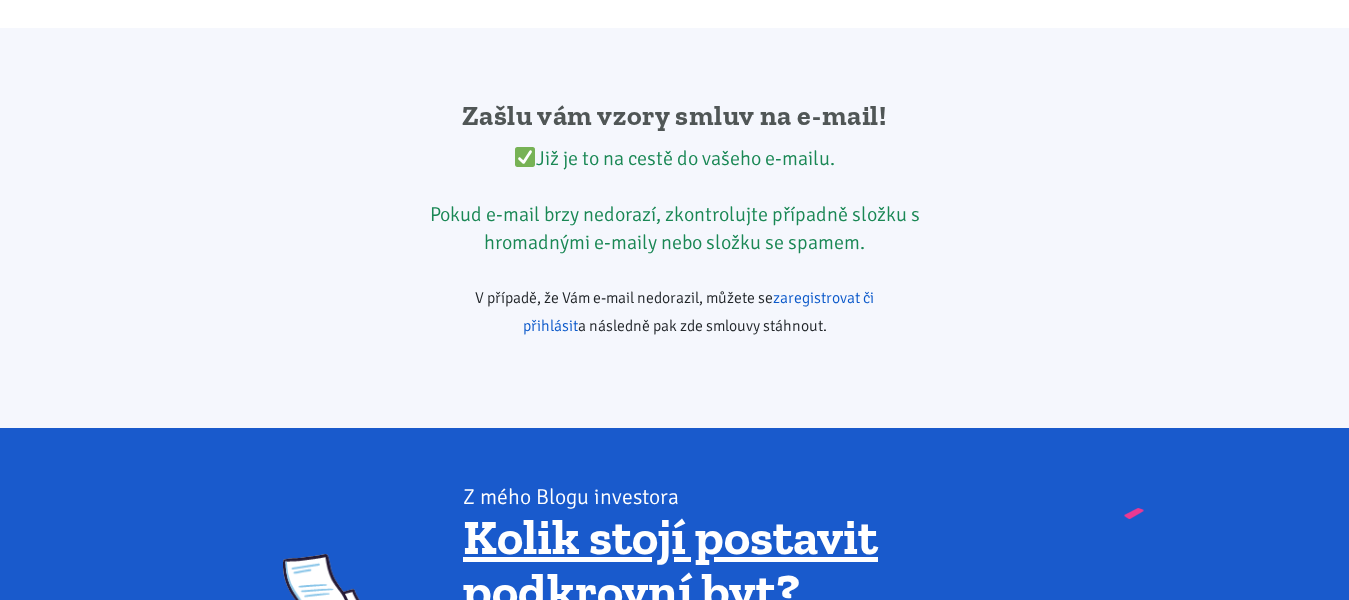click on "zaregistrovat či přihlásit" at bounding box center (699, 312) 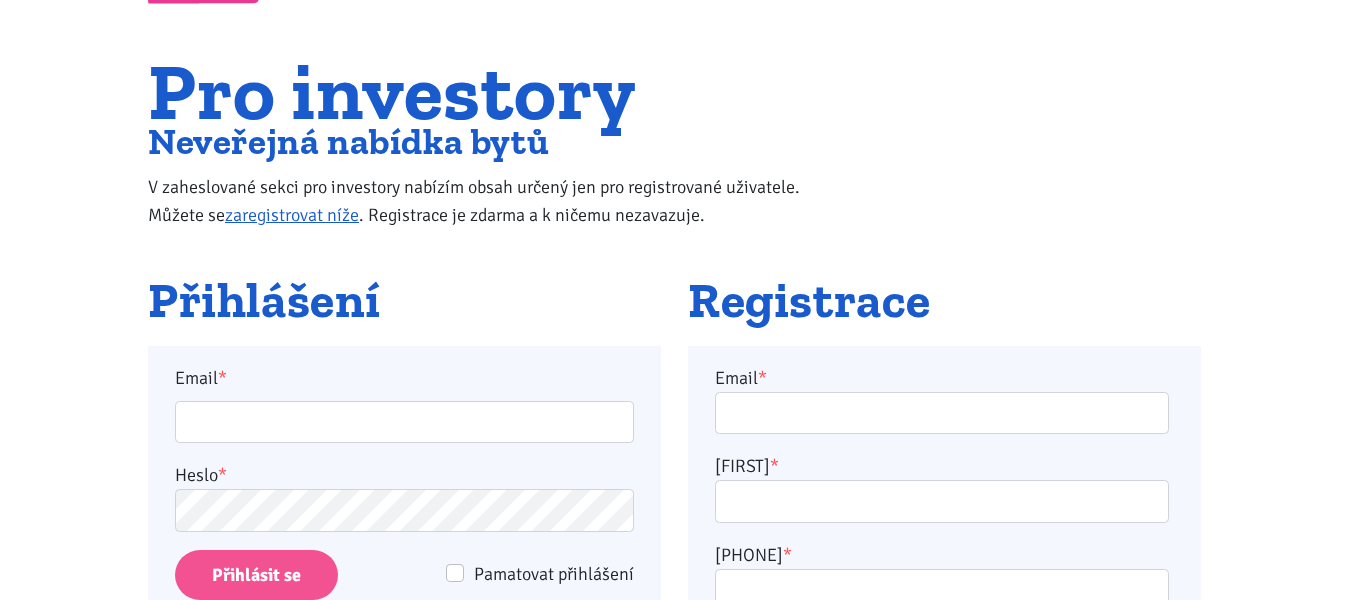 scroll, scrollTop: 200, scrollLeft: 0, axis: vertical 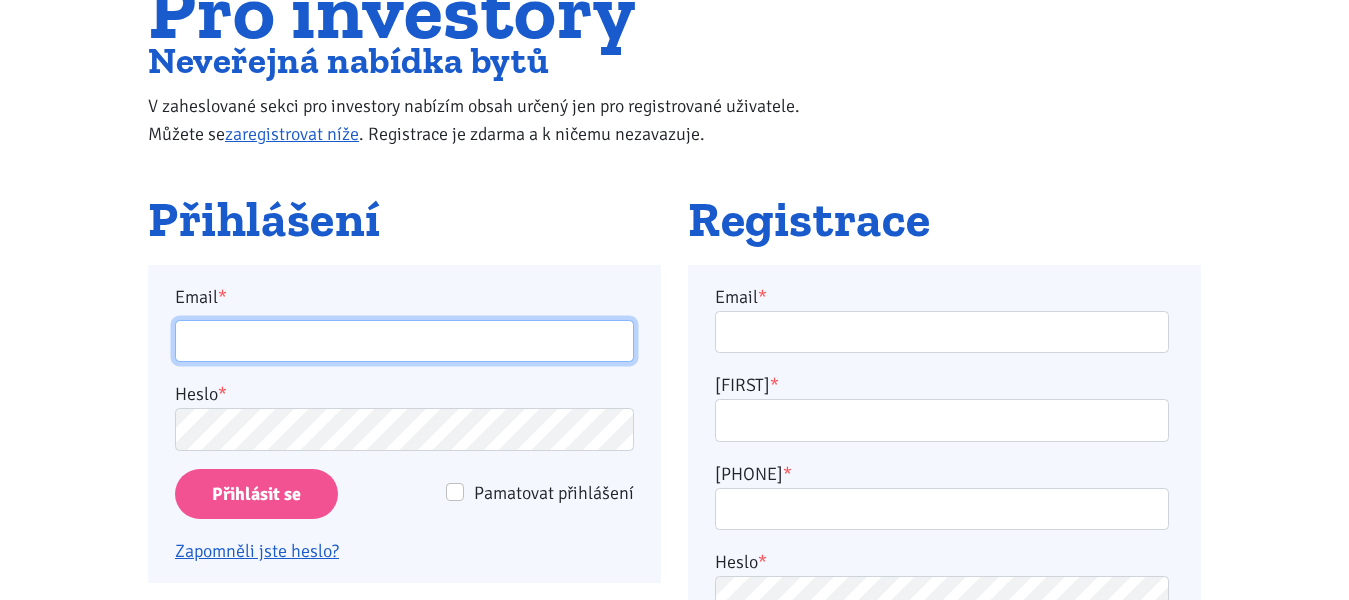 click on "Email  *" at bounding box center (404, 341) 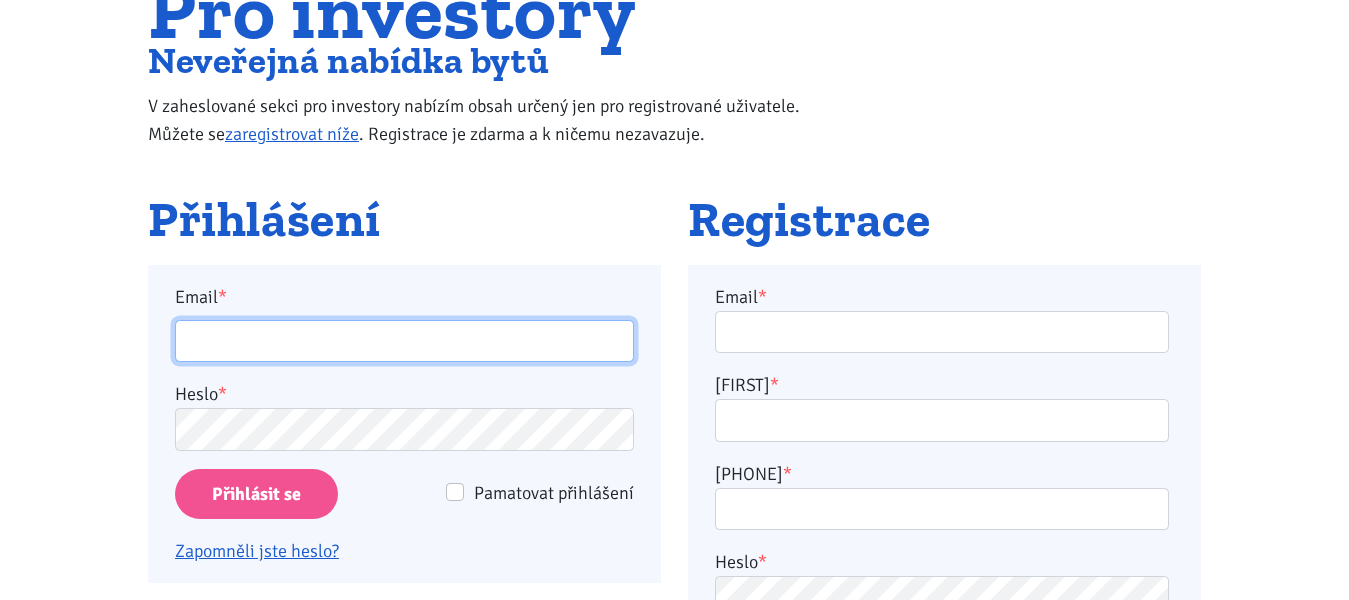type on "[EMAIL]" 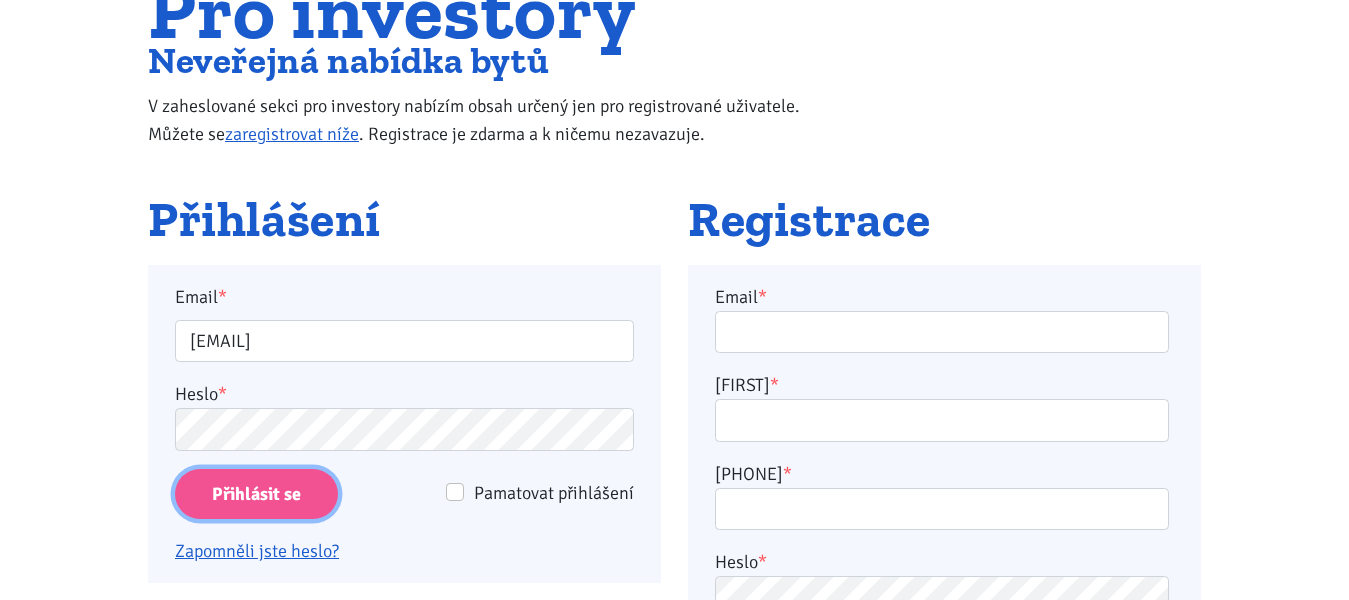 click on "Přihlásit se" at bounding box center [256, 494] 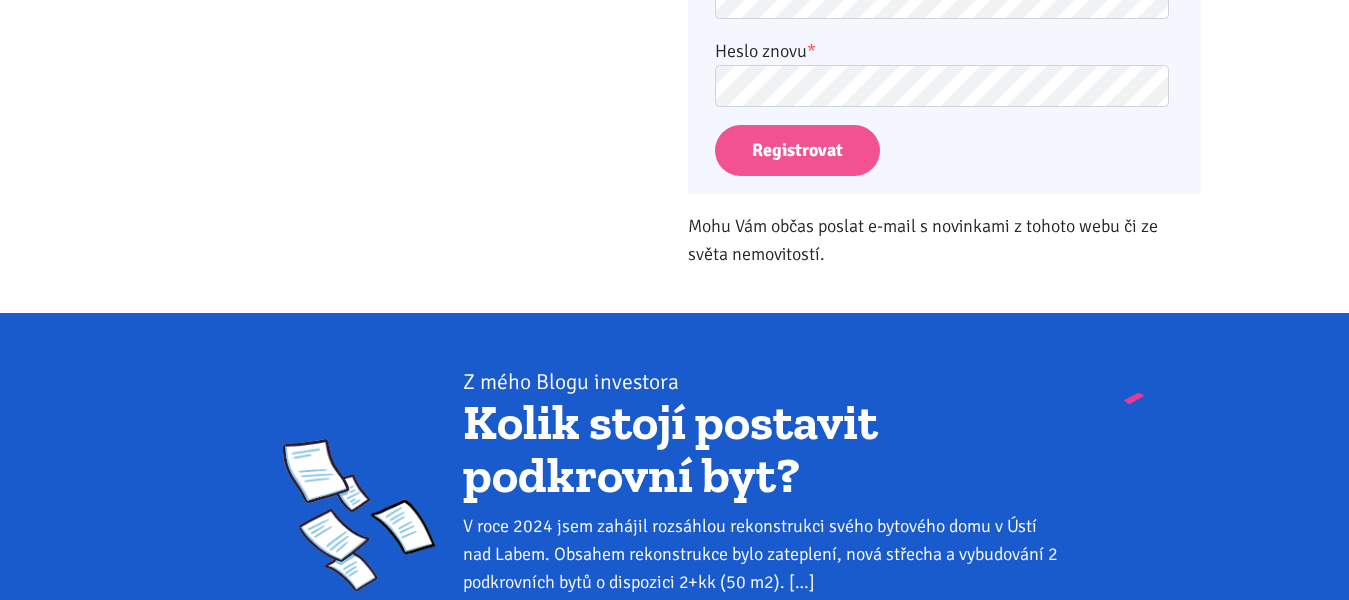 scroll, scrollTop: 400, scrollLeft: 0, axis: vertical 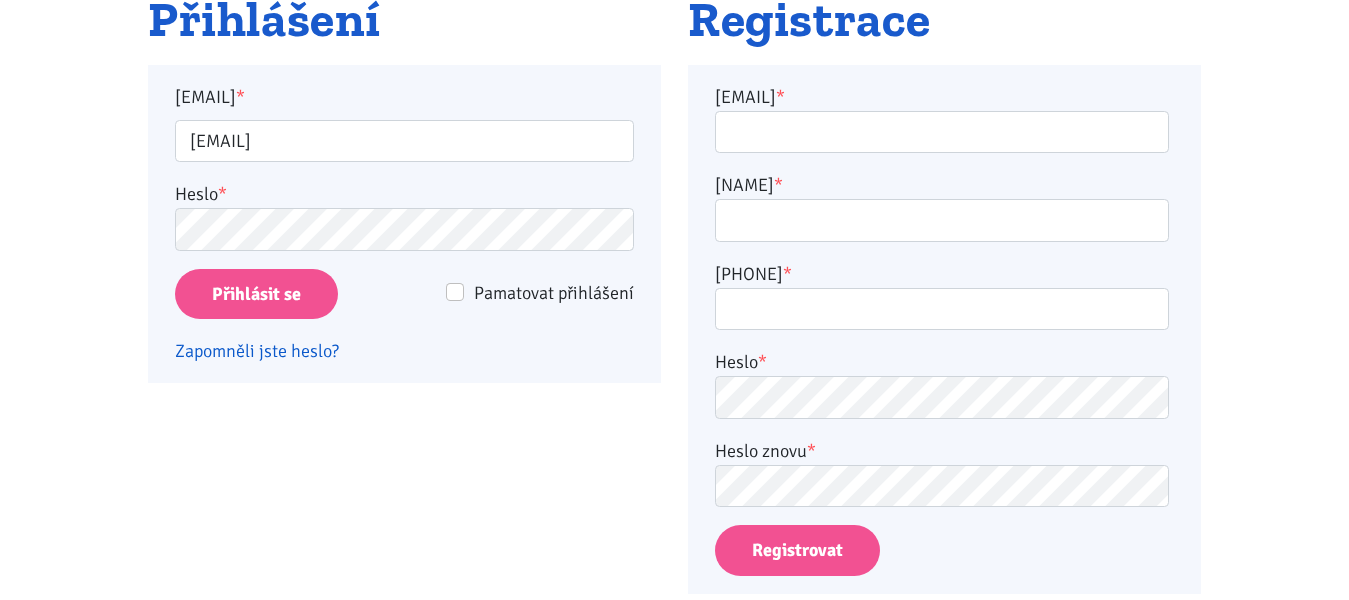 click on "Zapomněli jste heslo?" at bounding box center [257, 351] 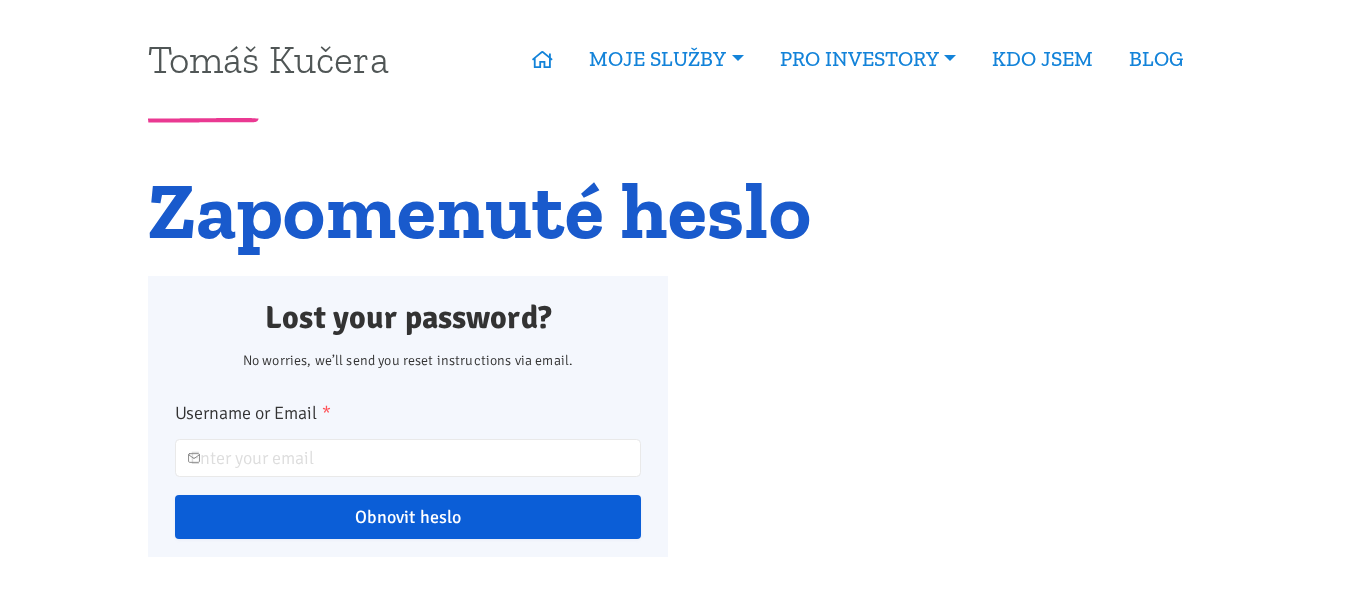 scroll, scrollTop: 100, scrollLeft: 0, axis: vertical 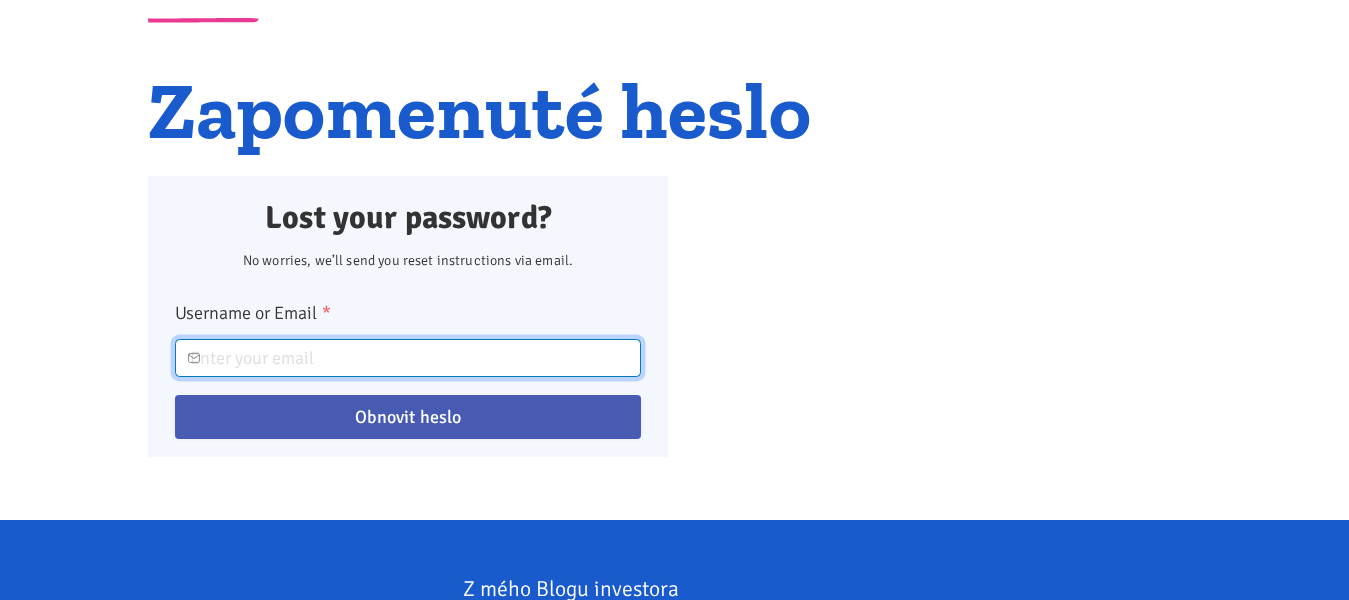 click on "Username or Email						 *" at bounding box center [408, 358] 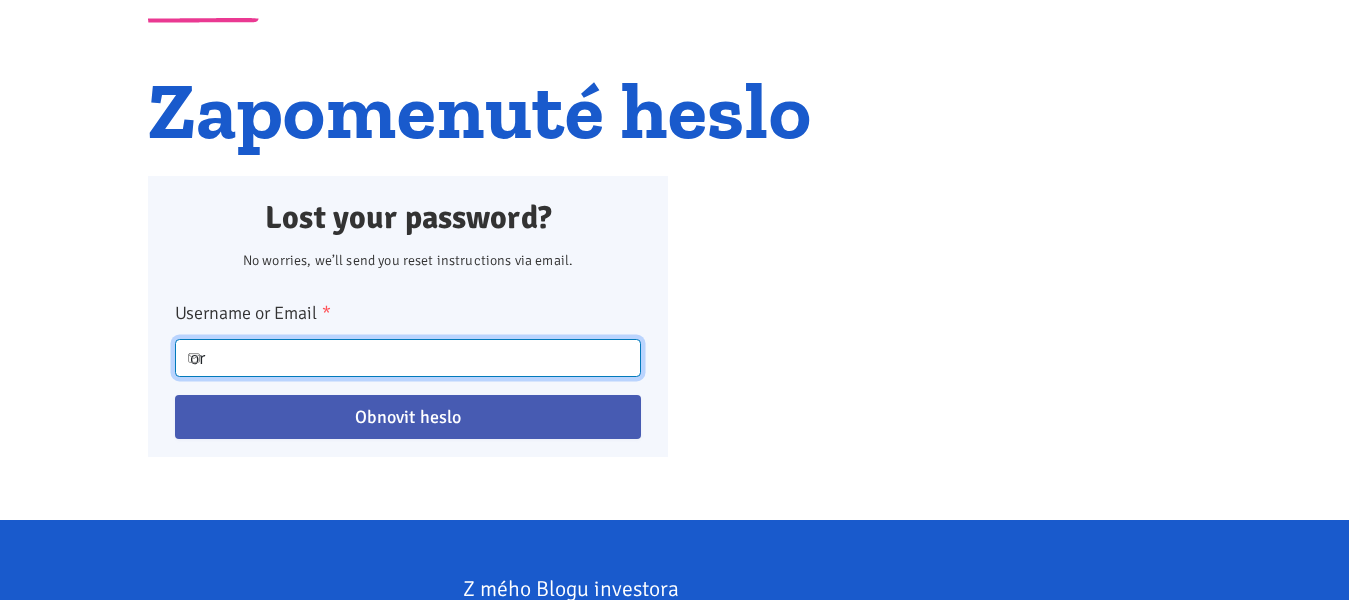 type on "o" 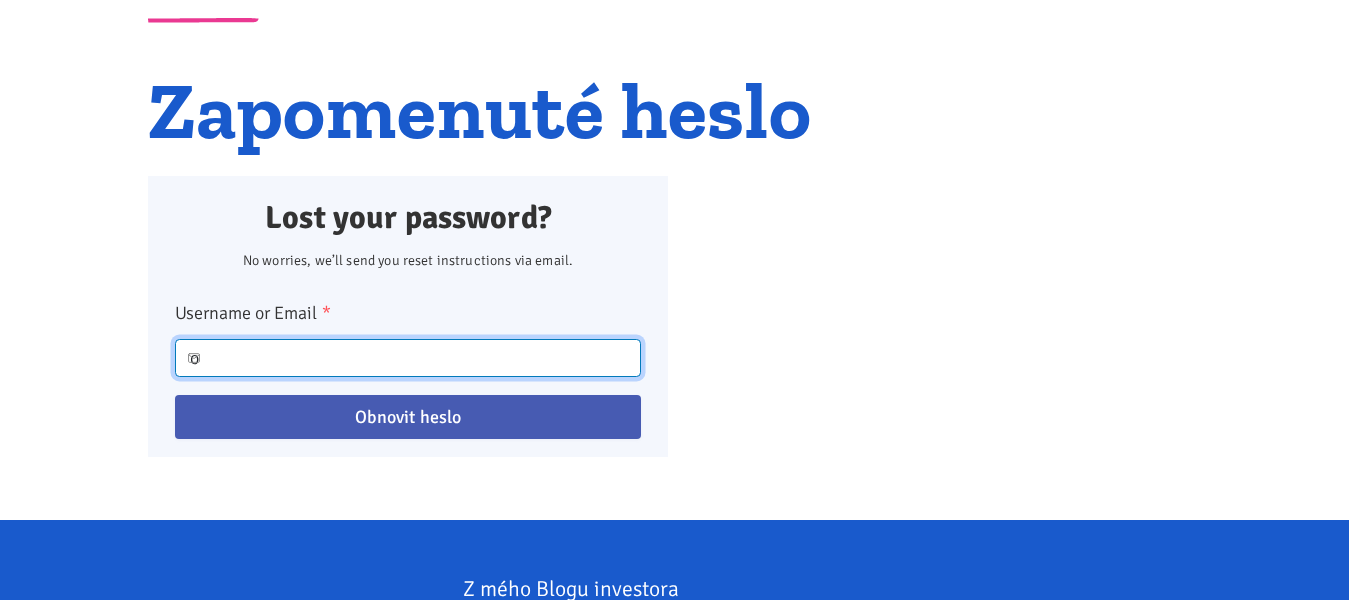 type 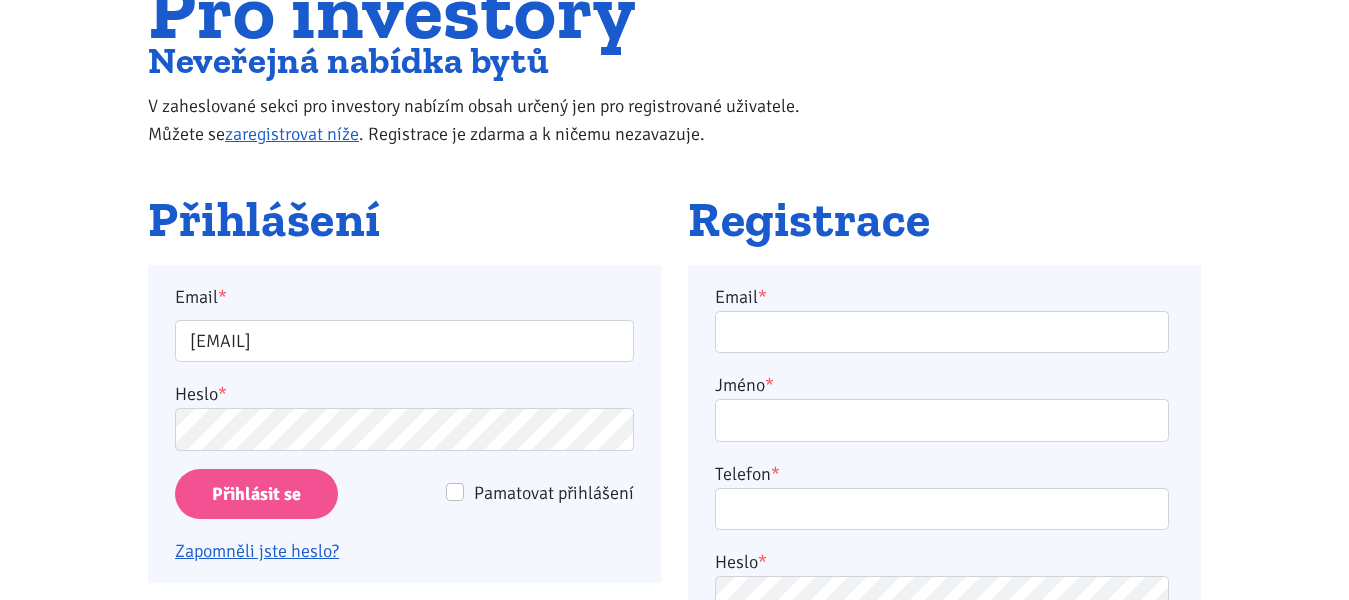 scroll, scrollTop: 200, scrollLeft: 0, axis: vertical 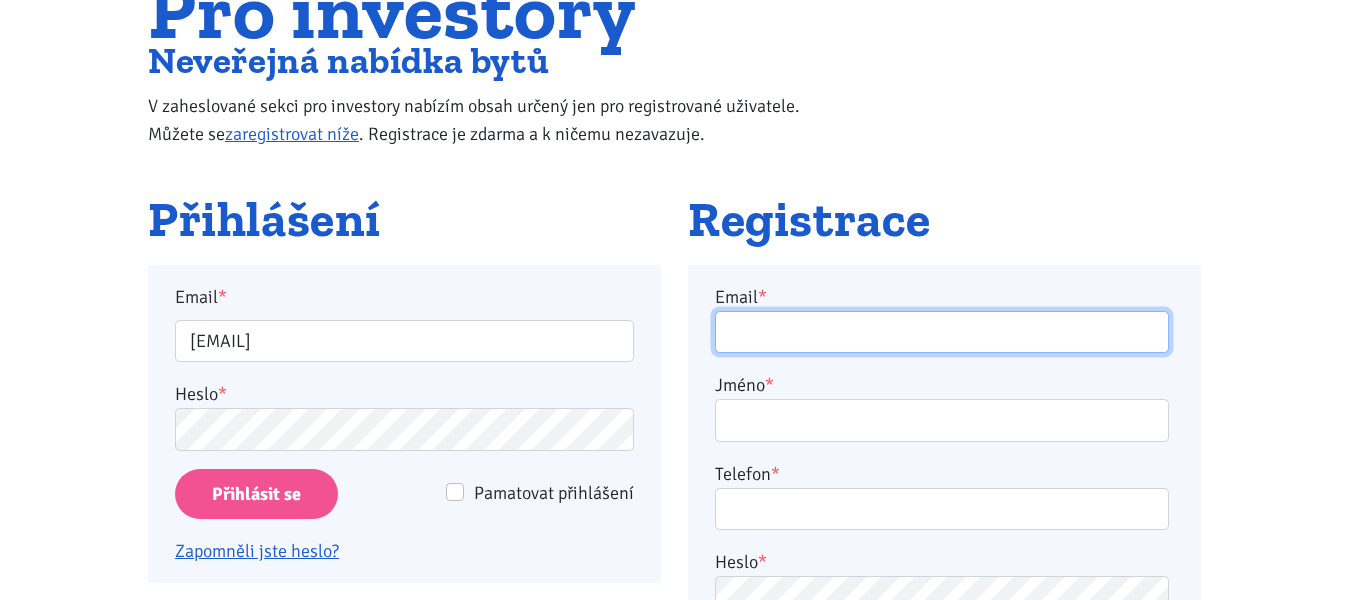drag, startPoint x: 798, startPoint y: 346, endPoint x: 815, endPoint y: 342, distance: 17.464249 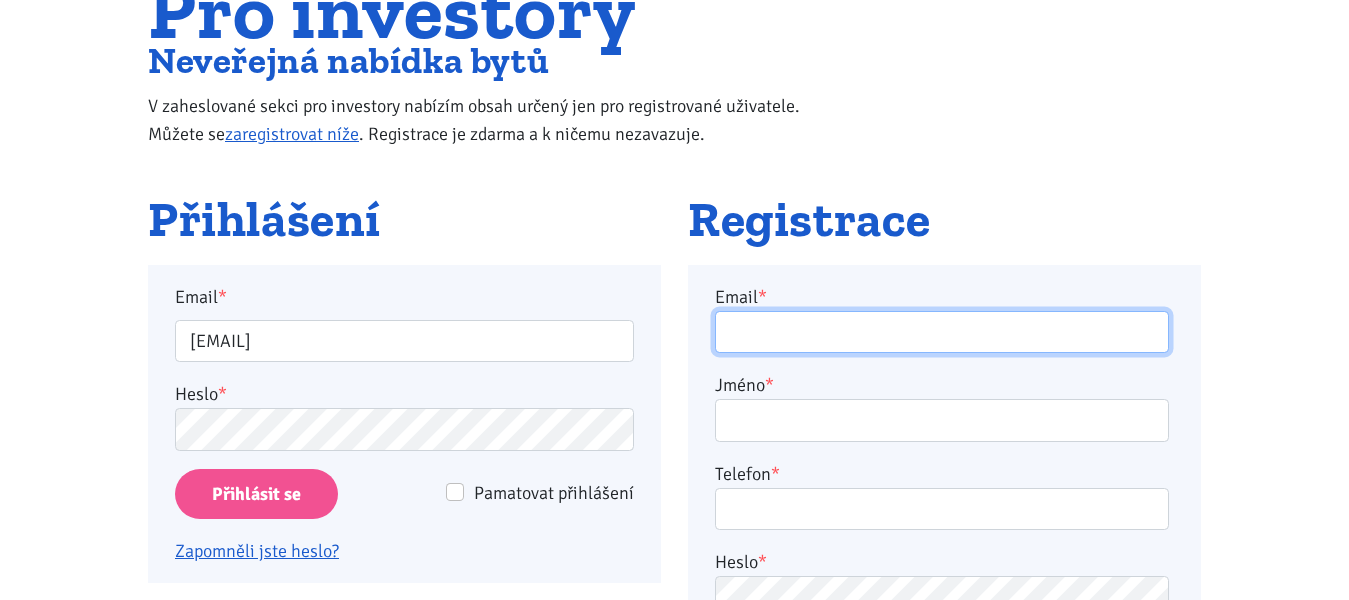 click on "Email  *" at bounding box center [942, 332] 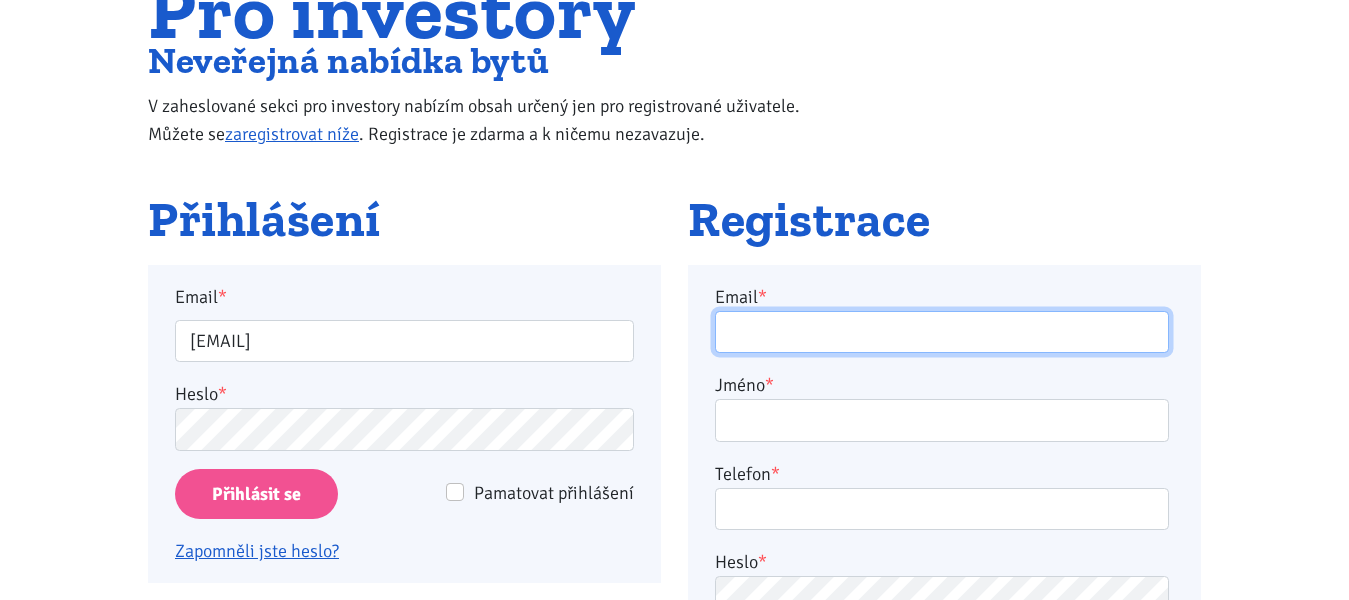 type on "[EMAIL]" 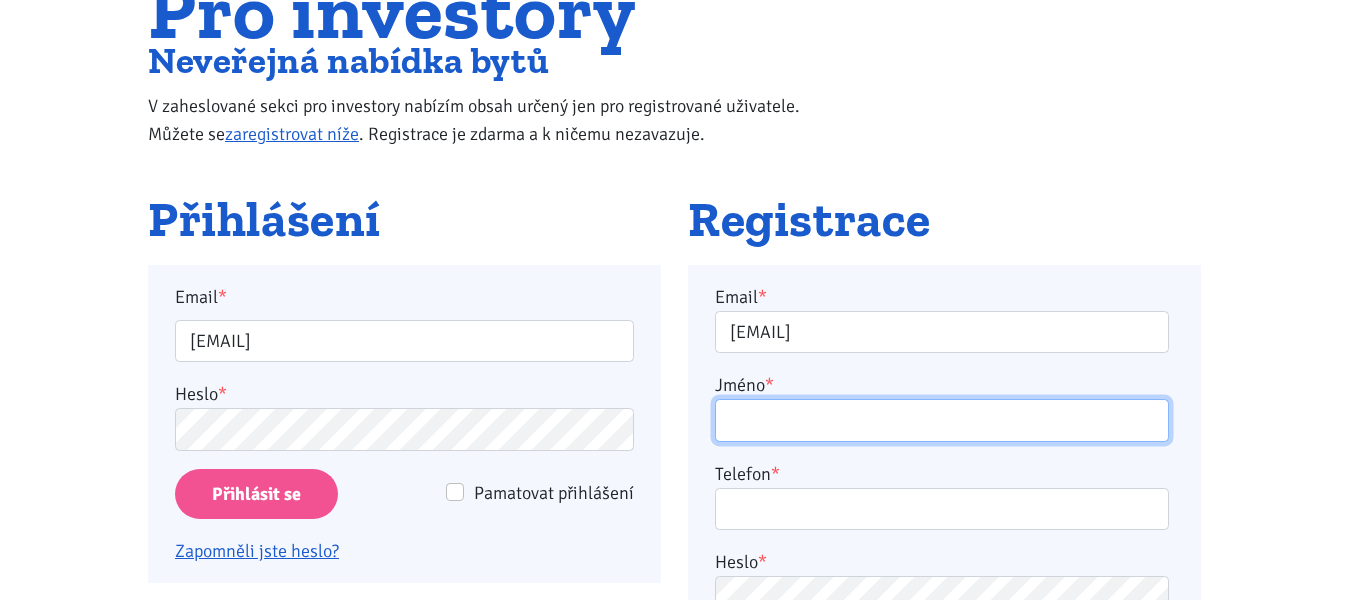 type on "[NAME] [LAST]" 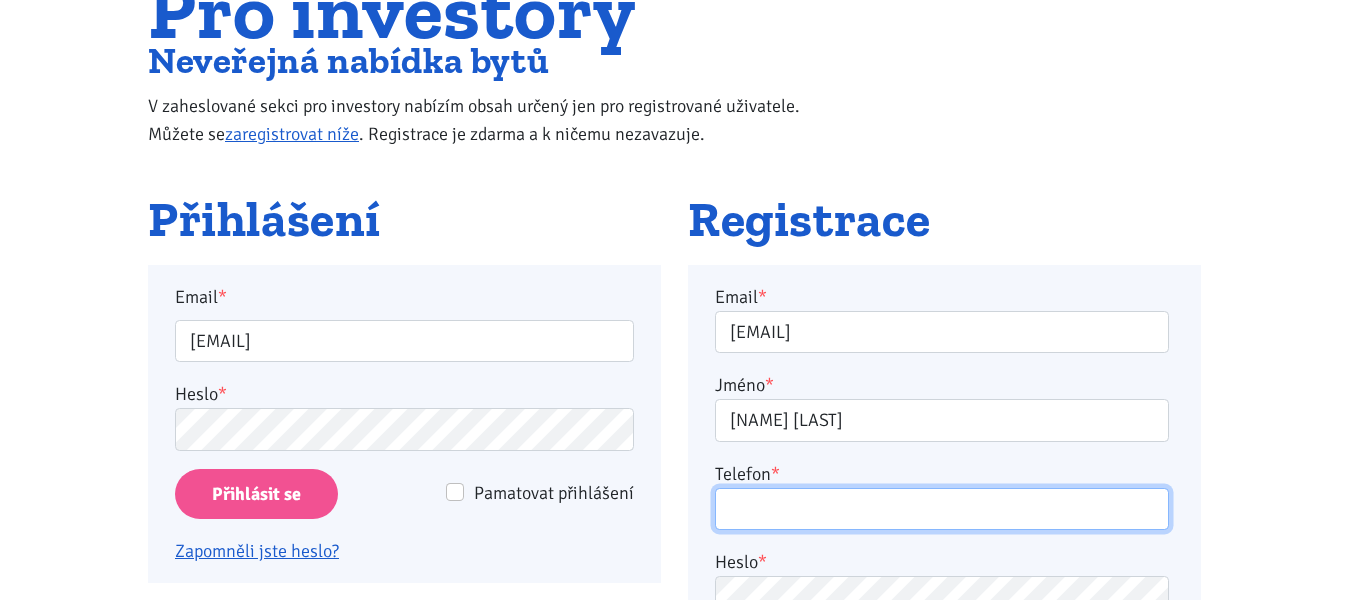 type on "[PHONE]" 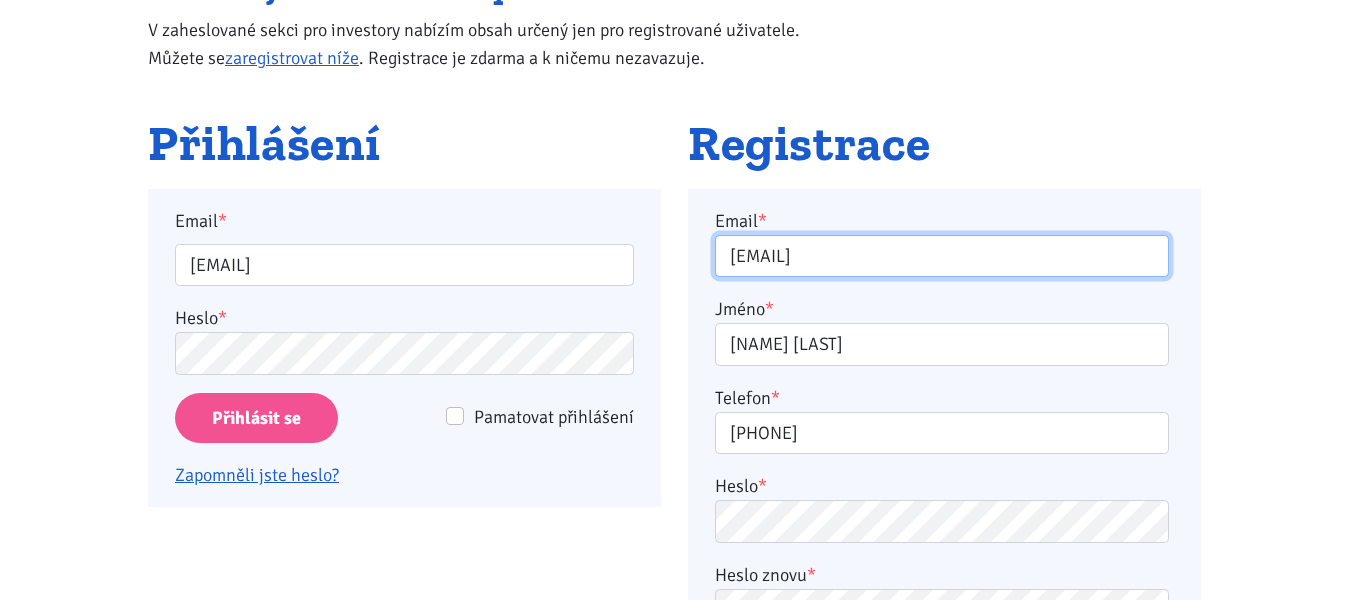 scroll, scrollTop: 500, scrollLeft: 0, axis: vertical 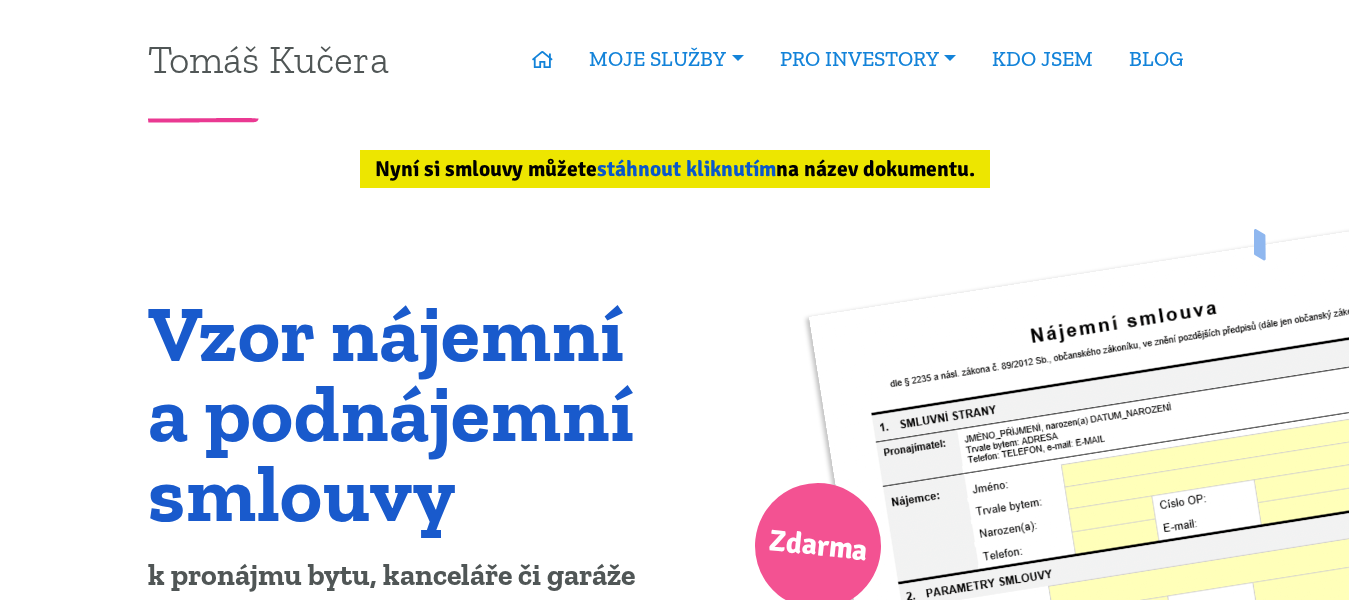 click on "stáhnout kliknutím" at bounding box center (686, 169) 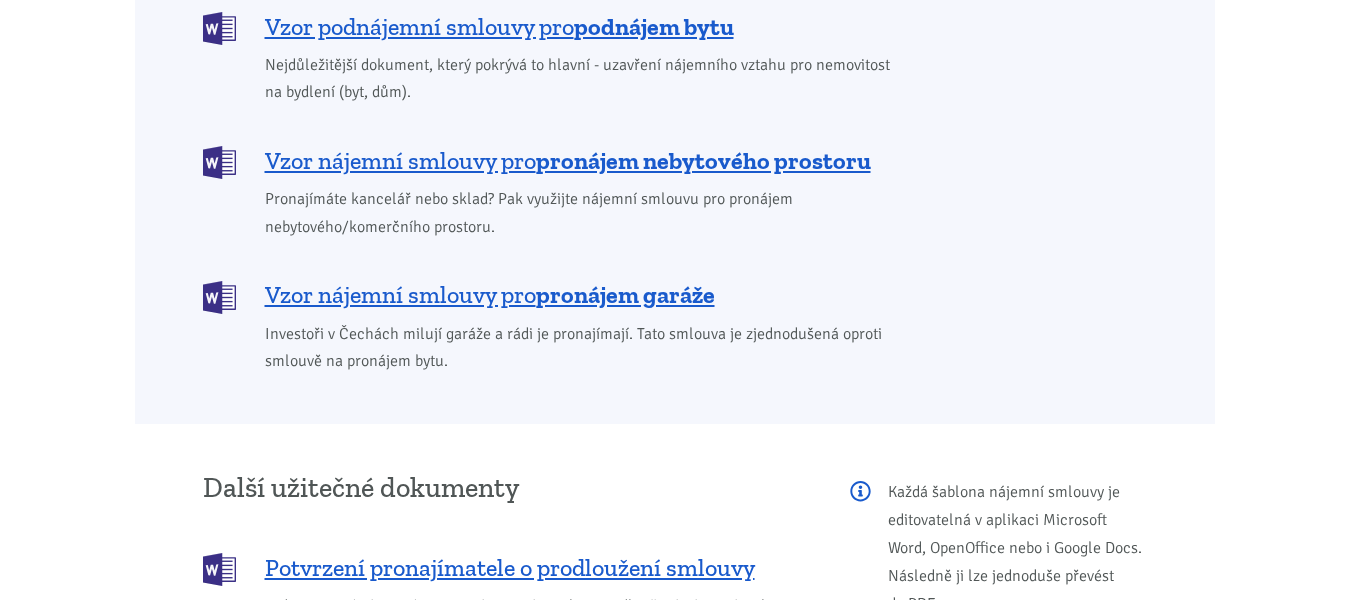 scroll, scrollTop: 1982, scrollLeft: 0, axis: vertical 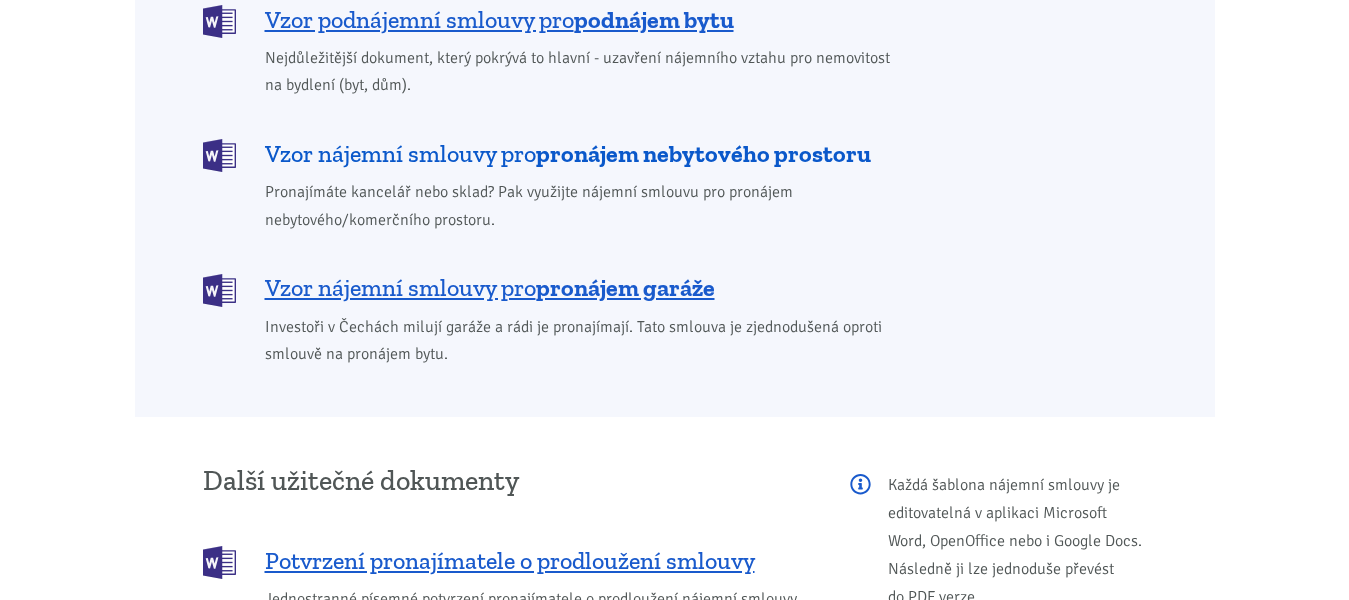 click on "pronájem nebytového prostoru" at bounding box center [703, 153] 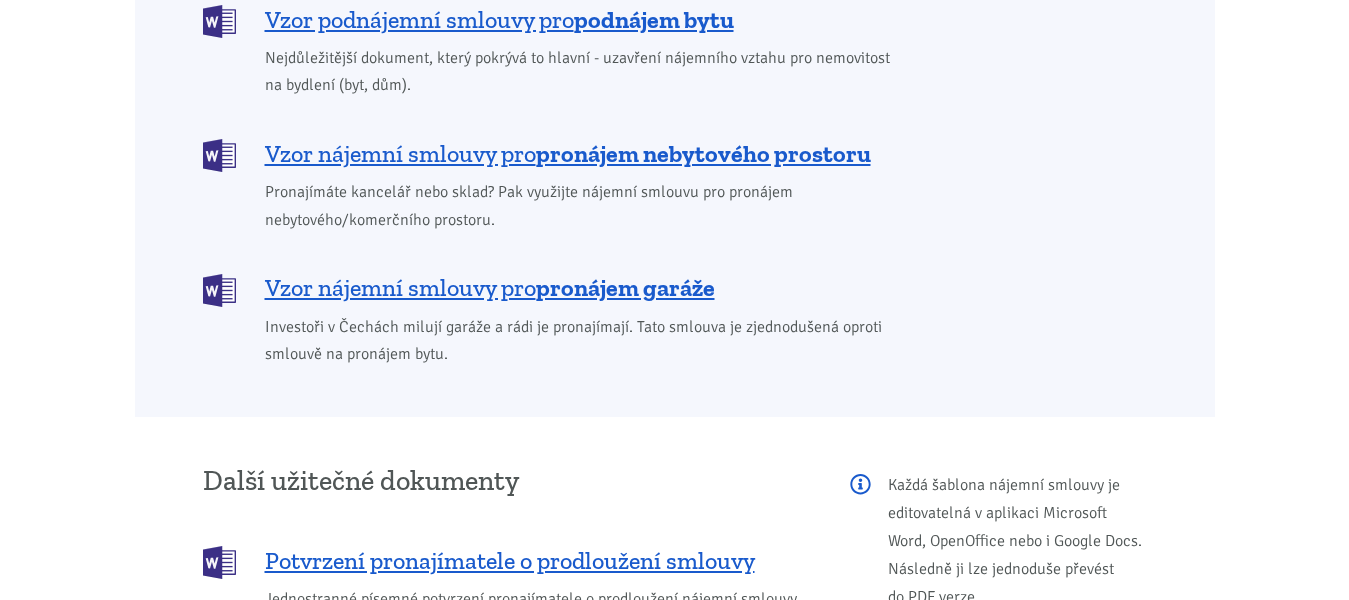 drag, startPoint x: 454, startPoint y: 599, endPoint x: 149, endPoint y: 534, distance: 311.84933 